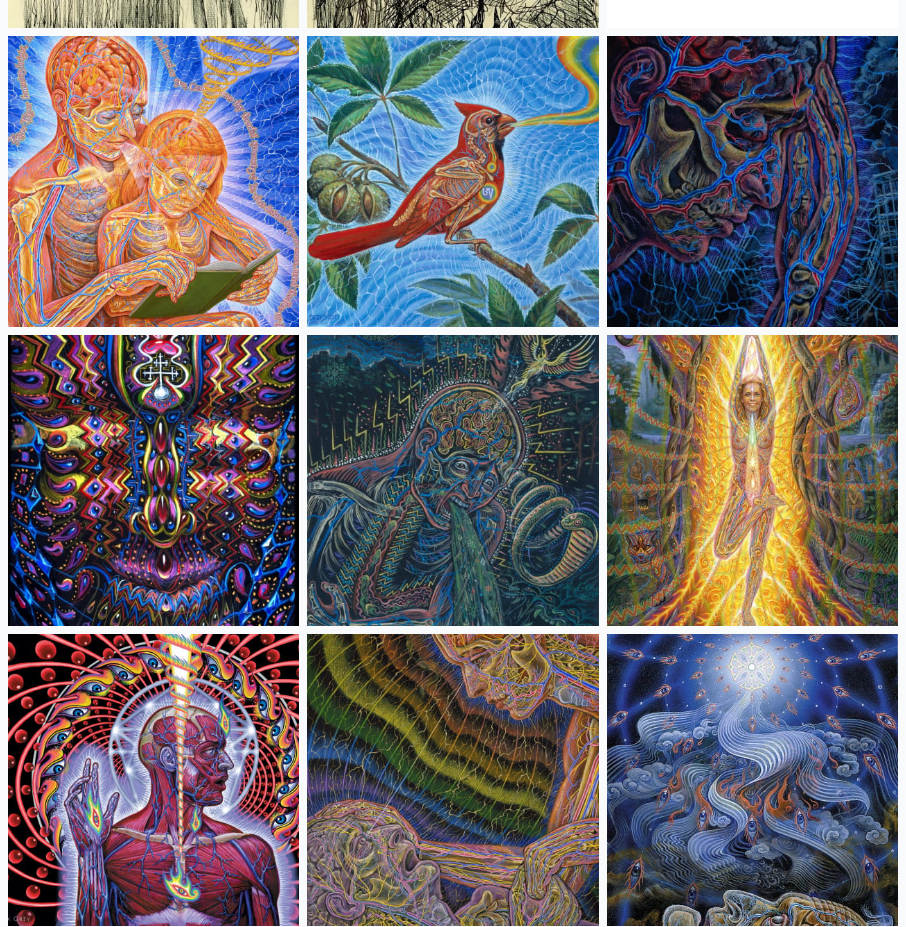scroll, scrollTop: 15500, scrollLeft: 0, axis: vertical 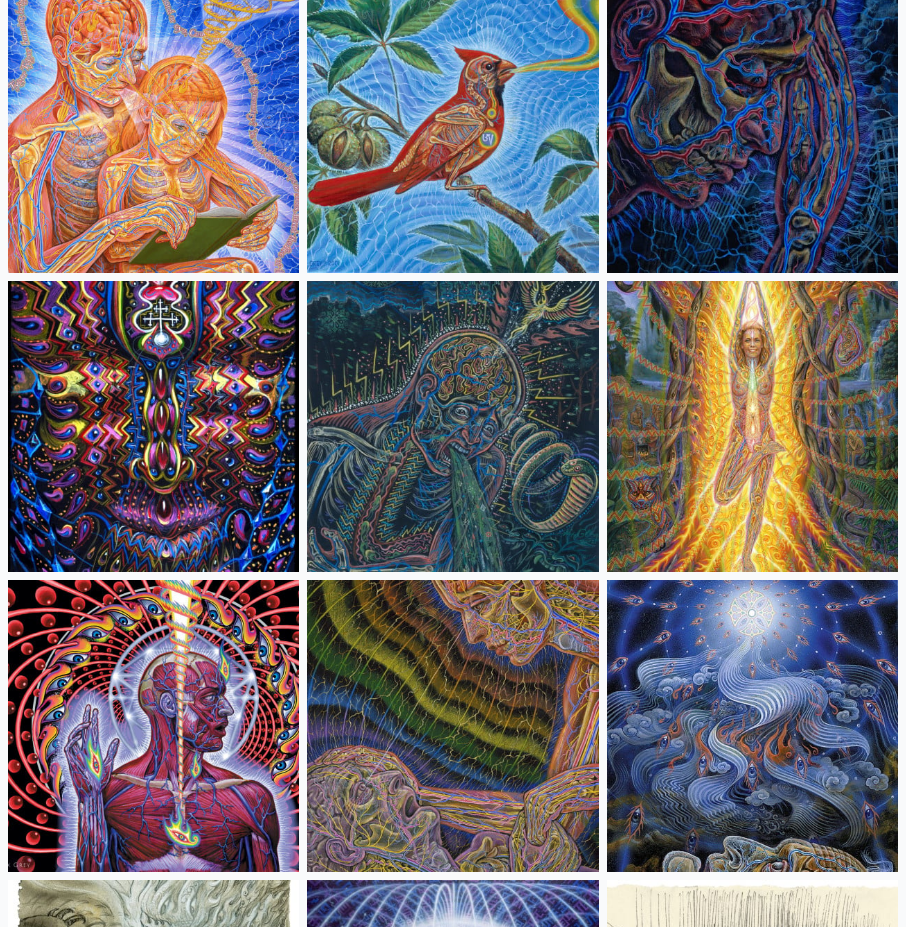 click at bounding box center [452, 426] 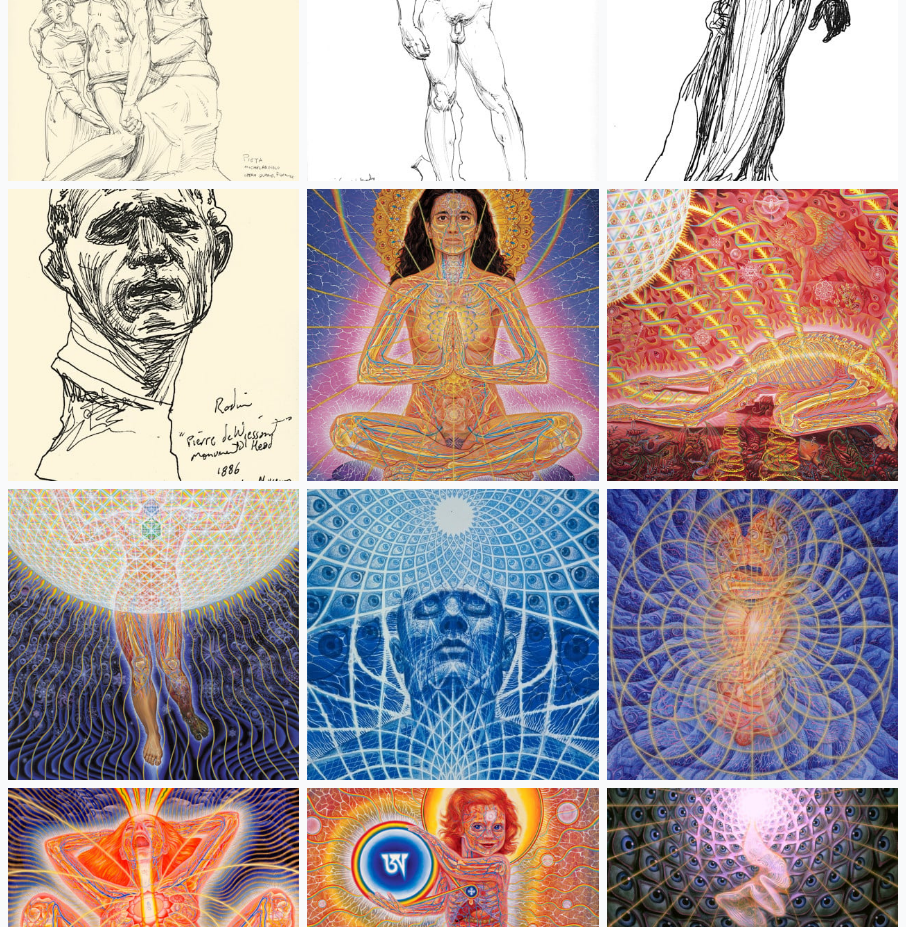 scroll, scrollTop: 22900, scrollLeft: 0, axis: vertical 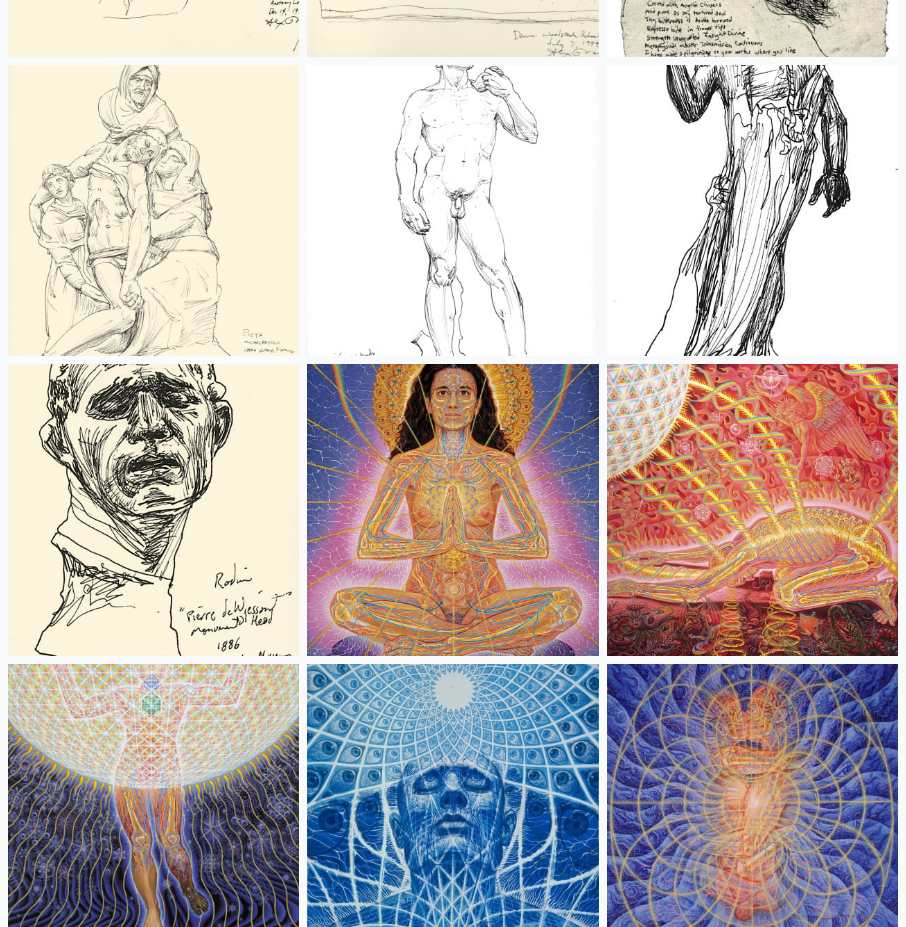 click at bounding box center (752, 509) 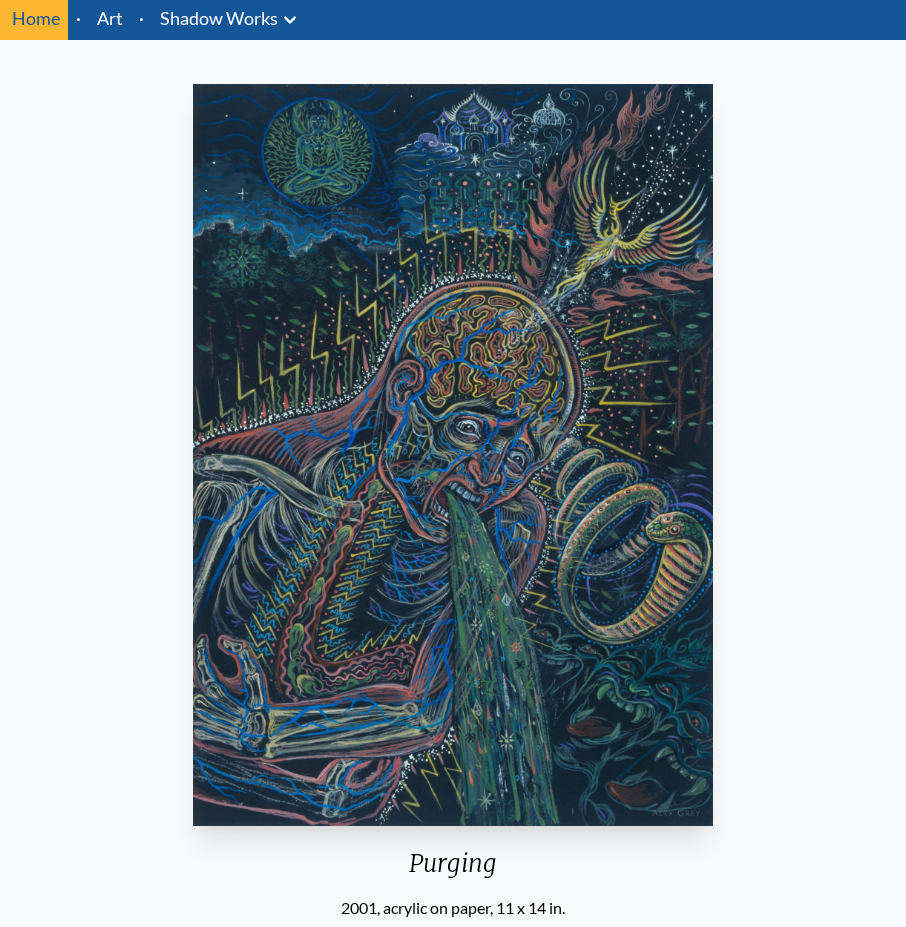scroll, scrollTop: 100, scrollLeft: 0, axis: vertical 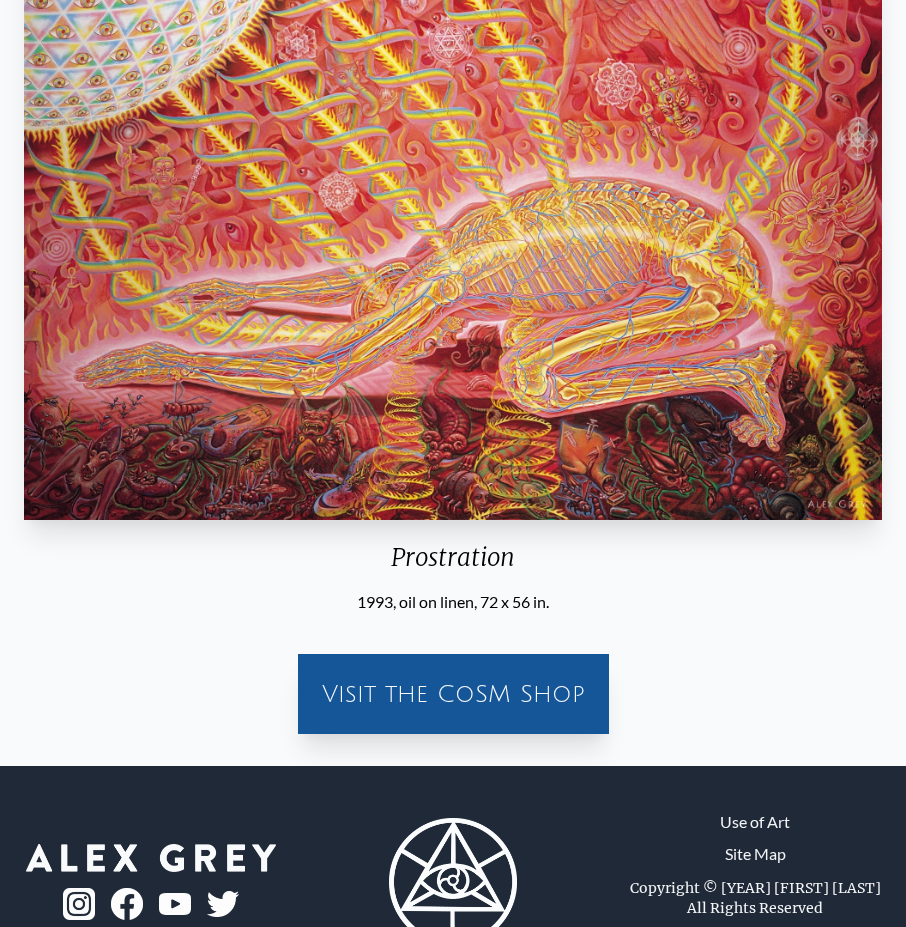 click on "Visit the CoSM Shop" at bounding box center (453, 694) 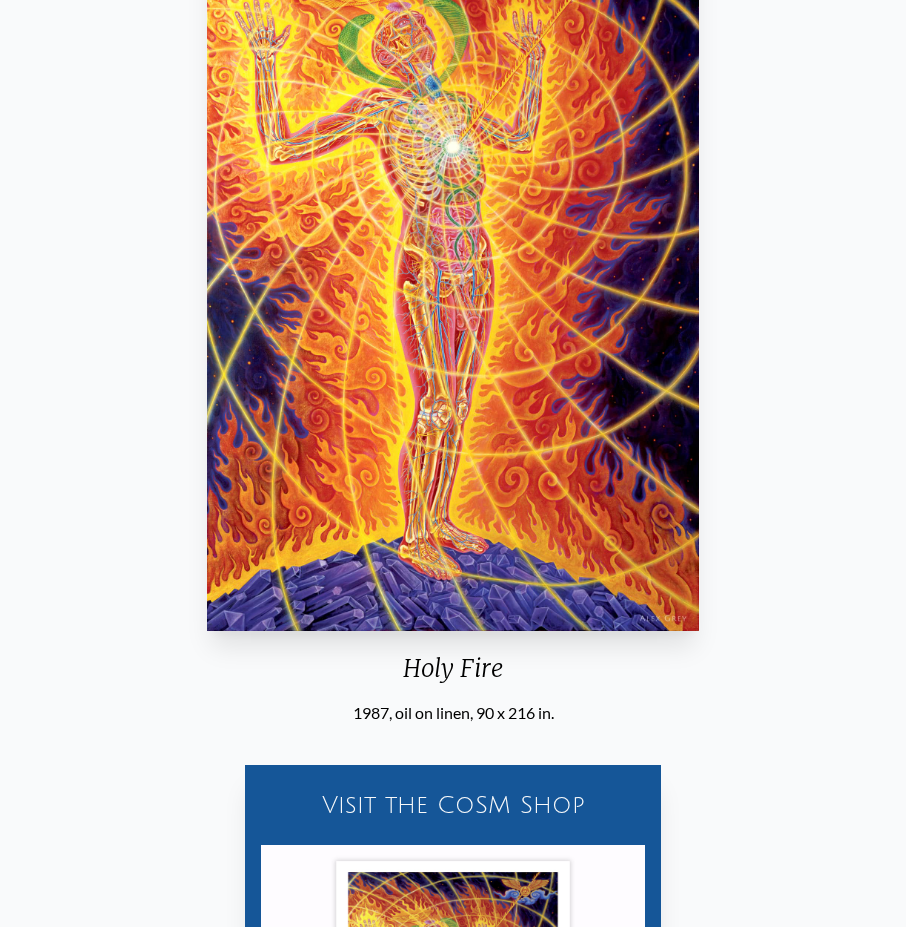 scroll, scrollTop: 0, scrollLeft: 0, axis: both 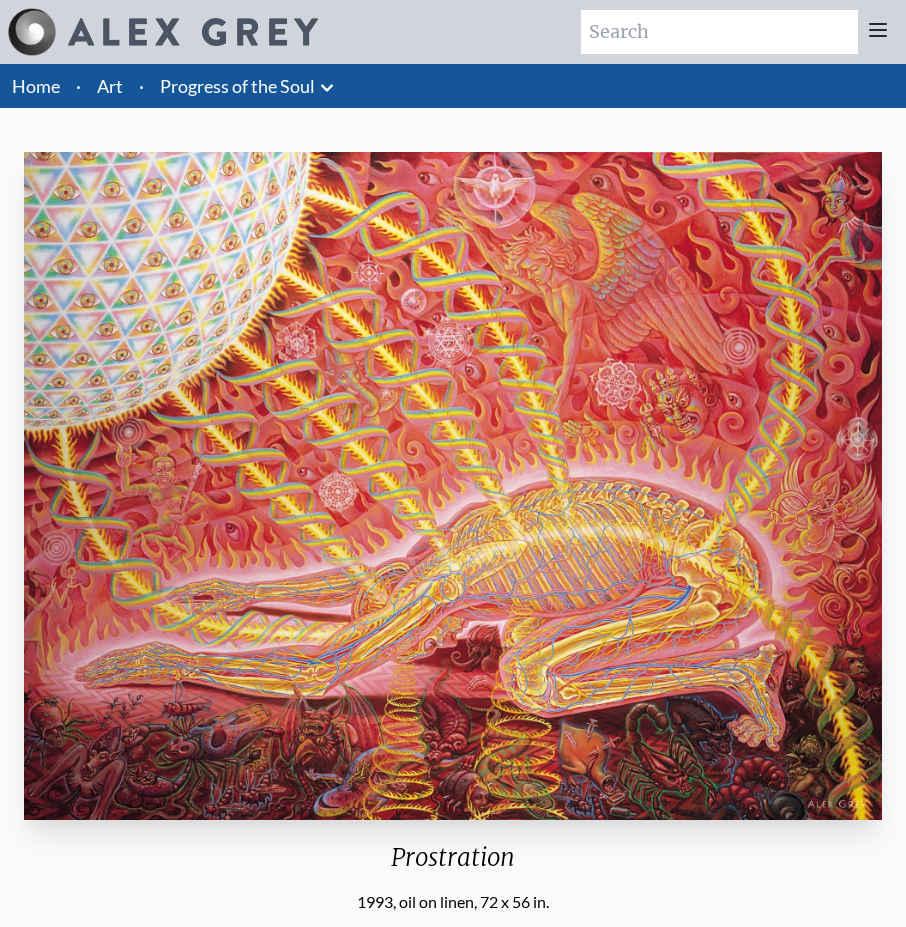 click at bounding box center (453, 486) 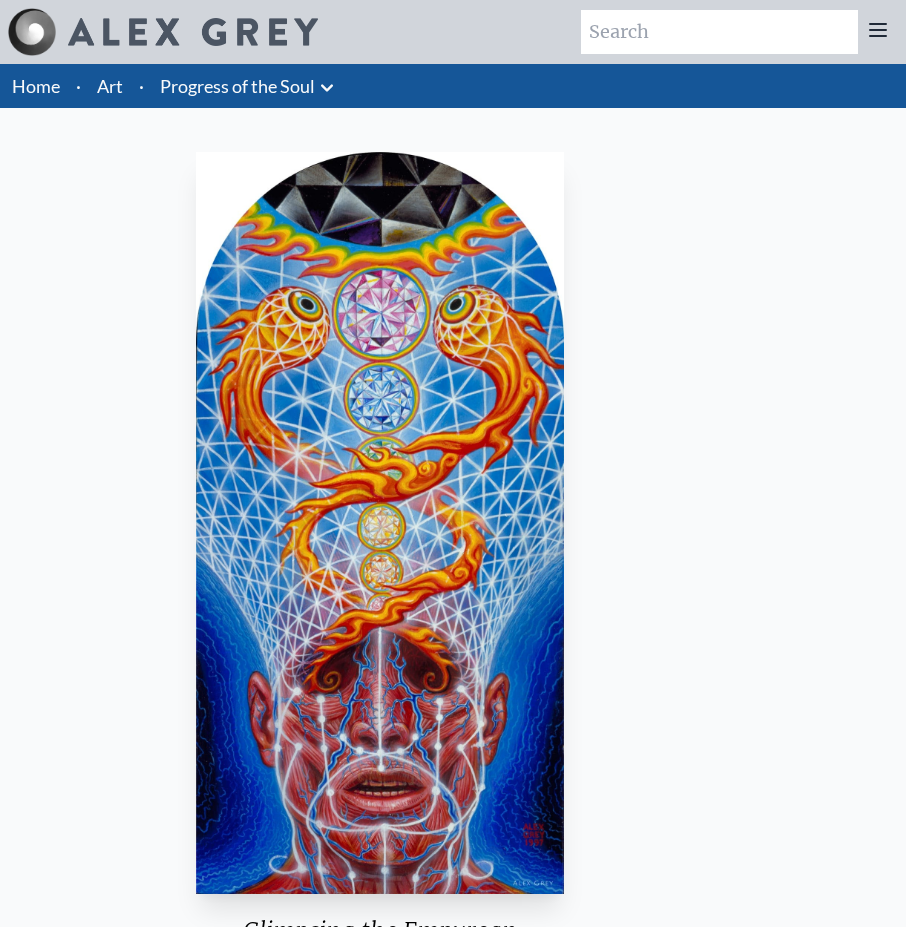 click on "Art
Writings
About" at bounding box center [453, 649] 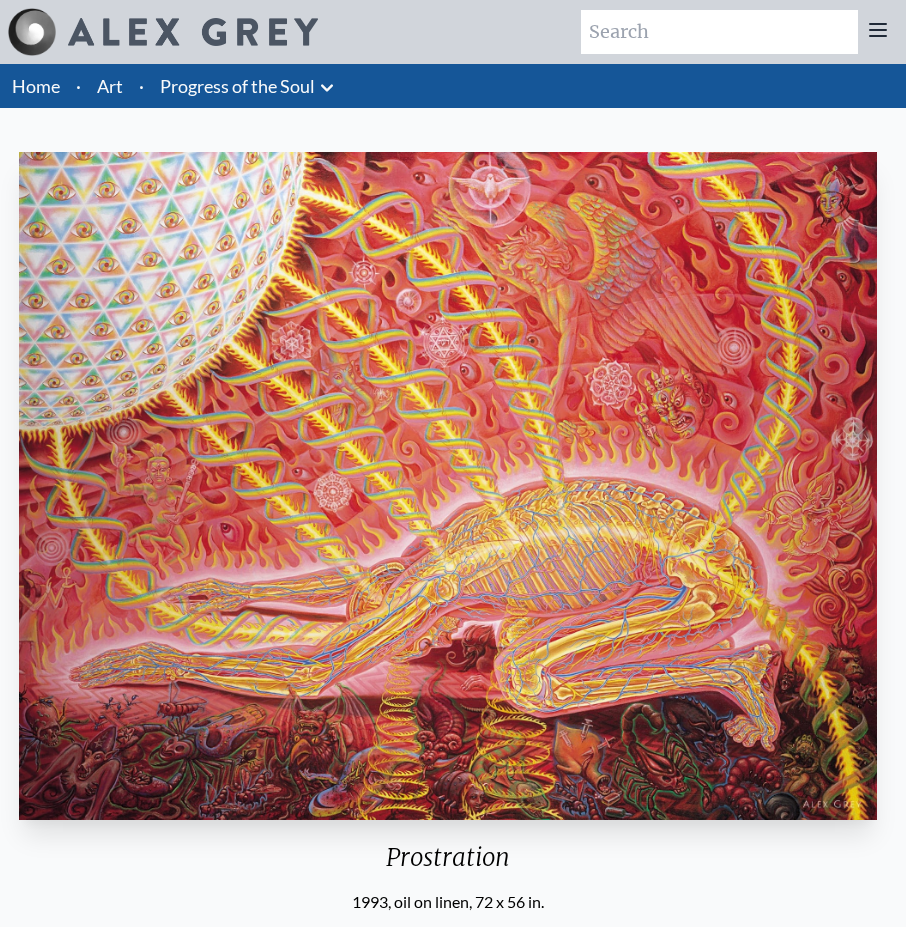 click on "Art
Writings
About" at bounding box center (453, 686) 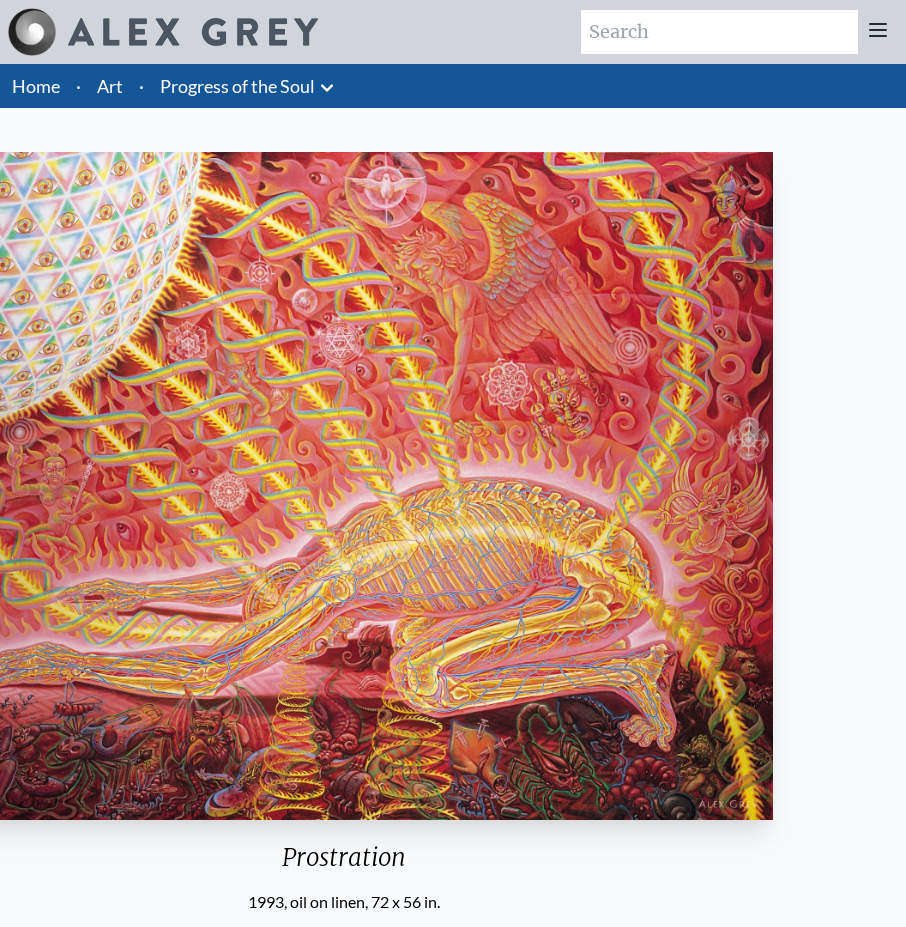 click at bounding box center [344, 486] 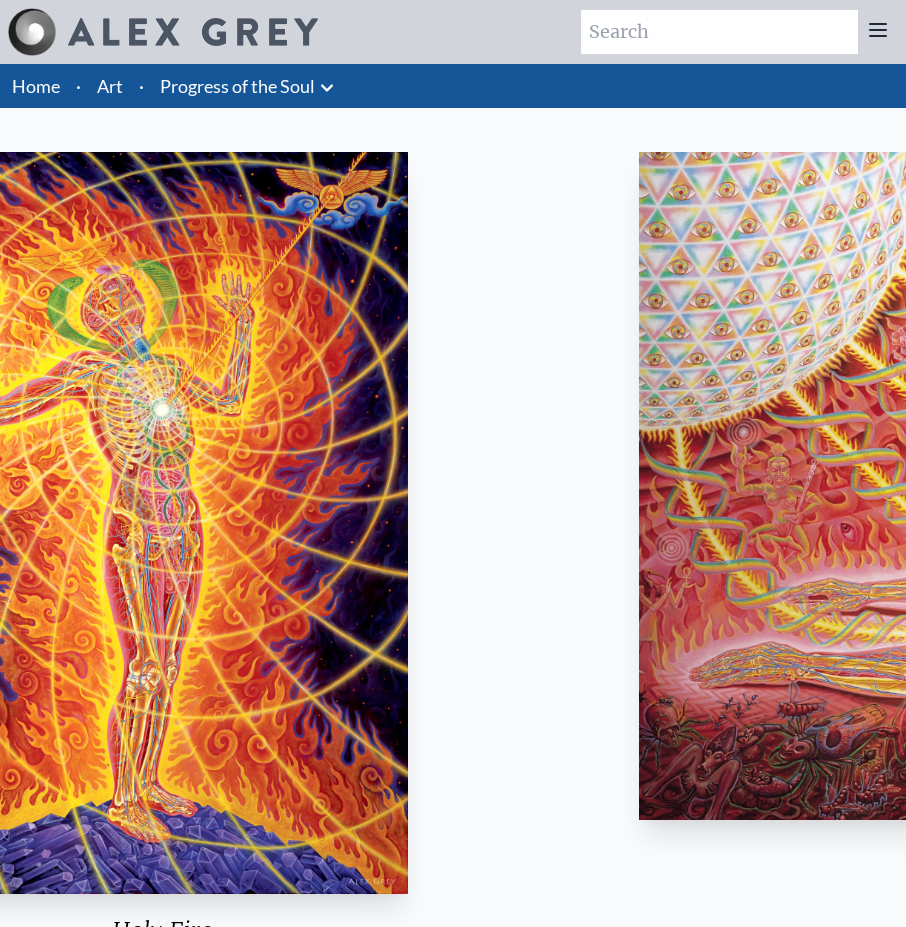 click at bounding box center (1068, 486) 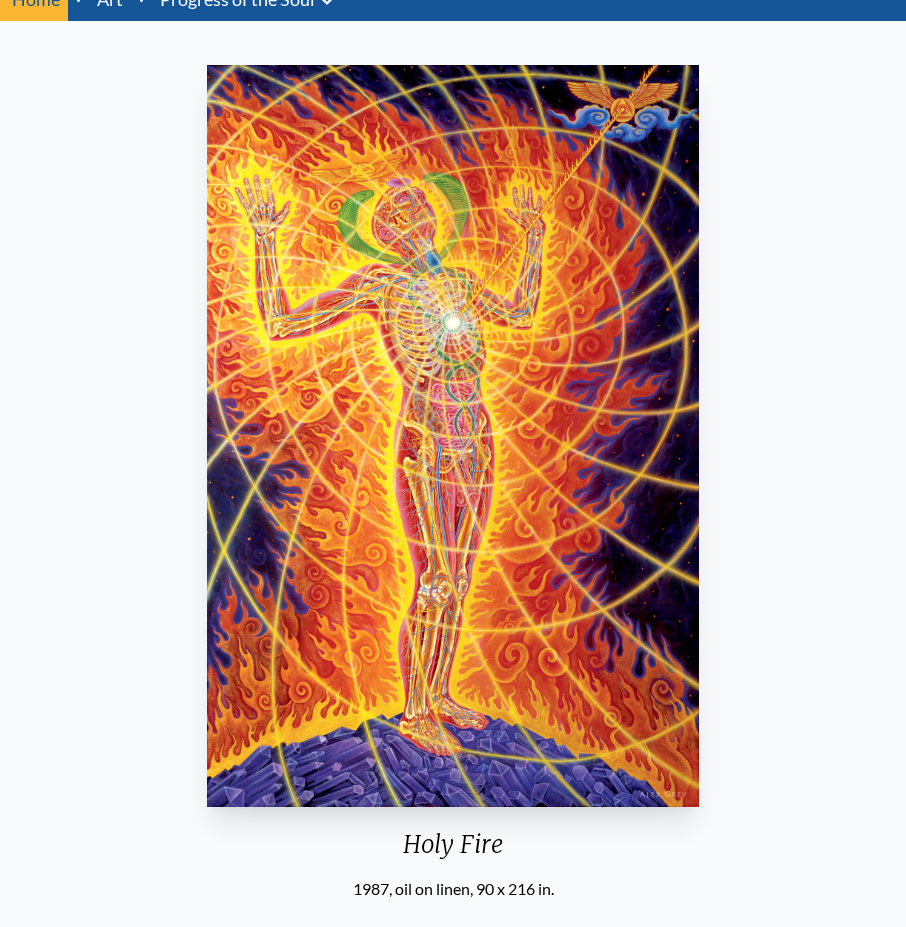 scroll, scrollTop: 0, scrollLeft: 0, axis: both 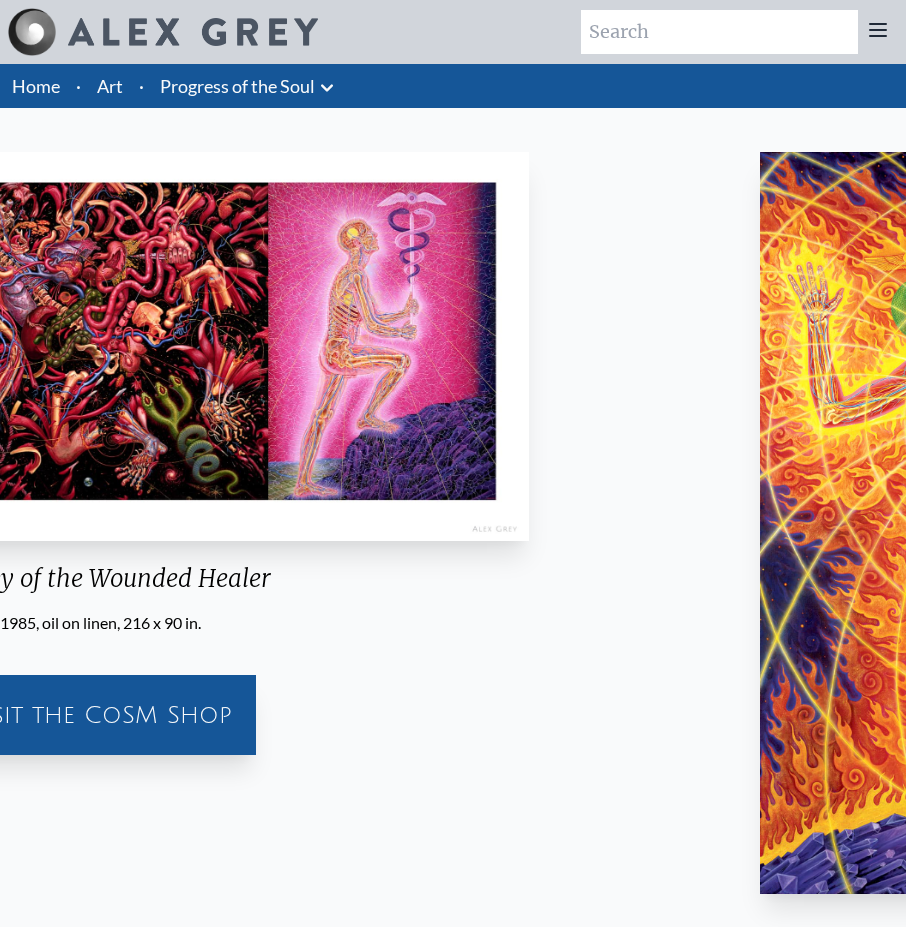 click at bounding box center [1006, 523] 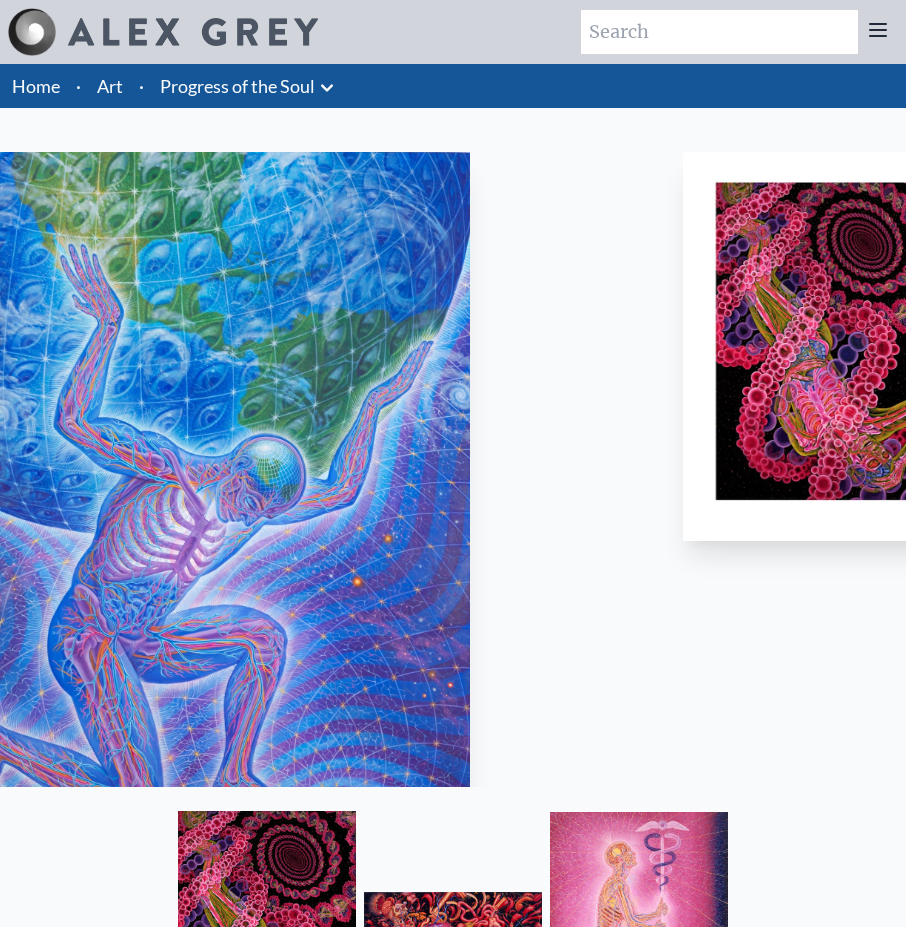 click on "Art
Writings
About" at bounding box center (453, 658) 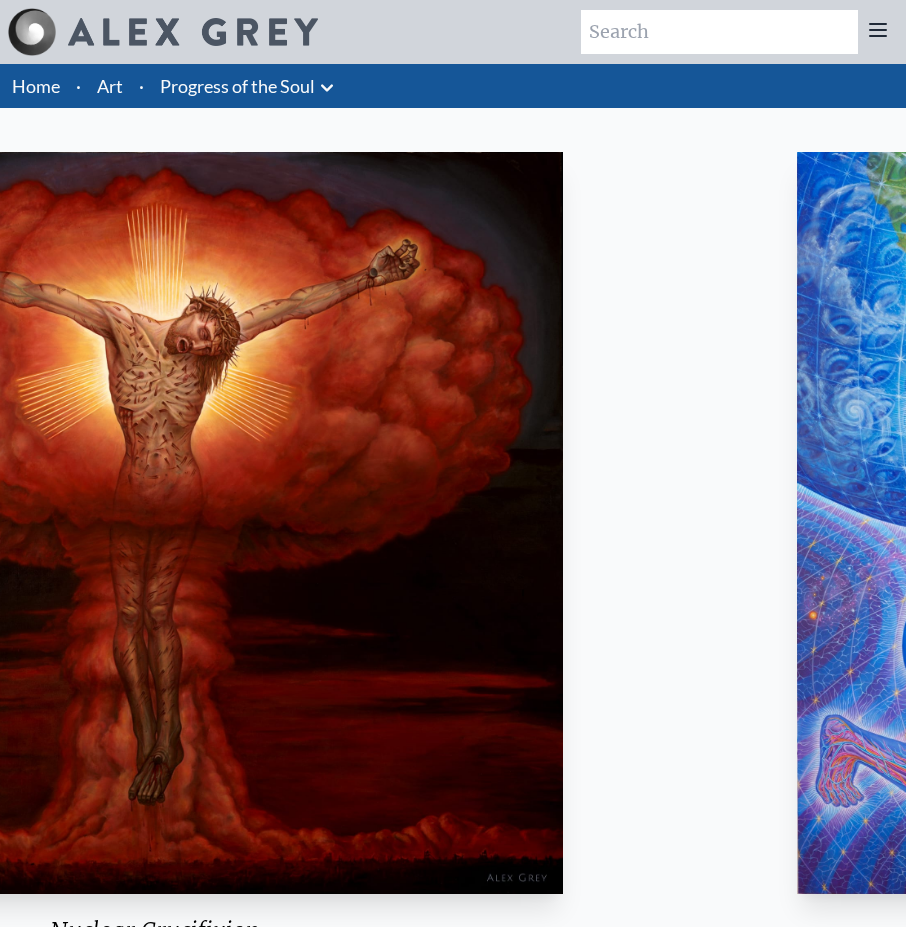 click on "Art
Writings
About" at bounding box center (453, 686) 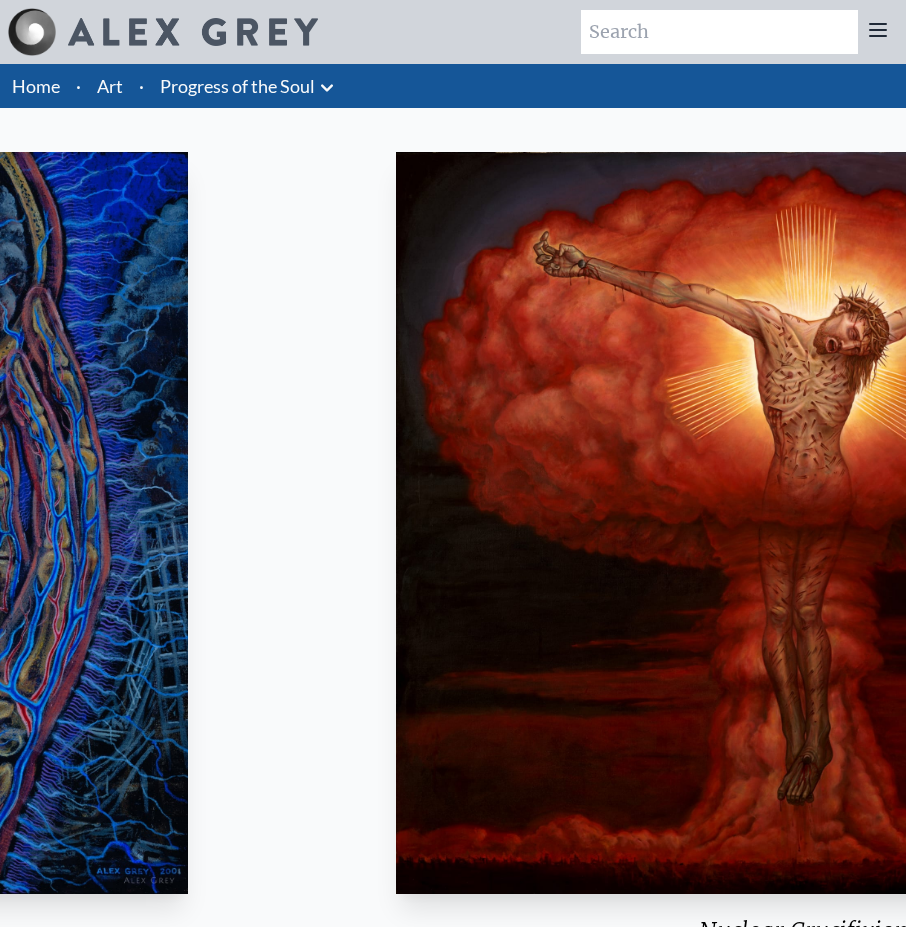 click at bounding box center (804, 523) 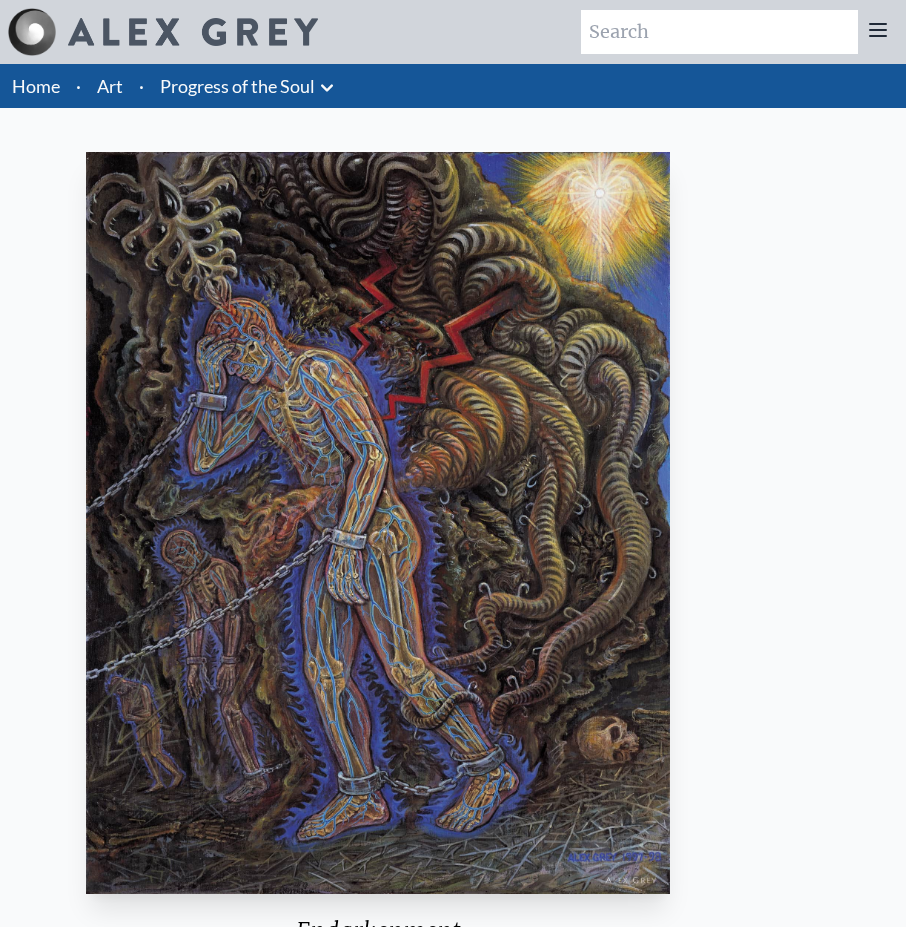 click on "Art
Writings
About" at bounding box center (453, 686) 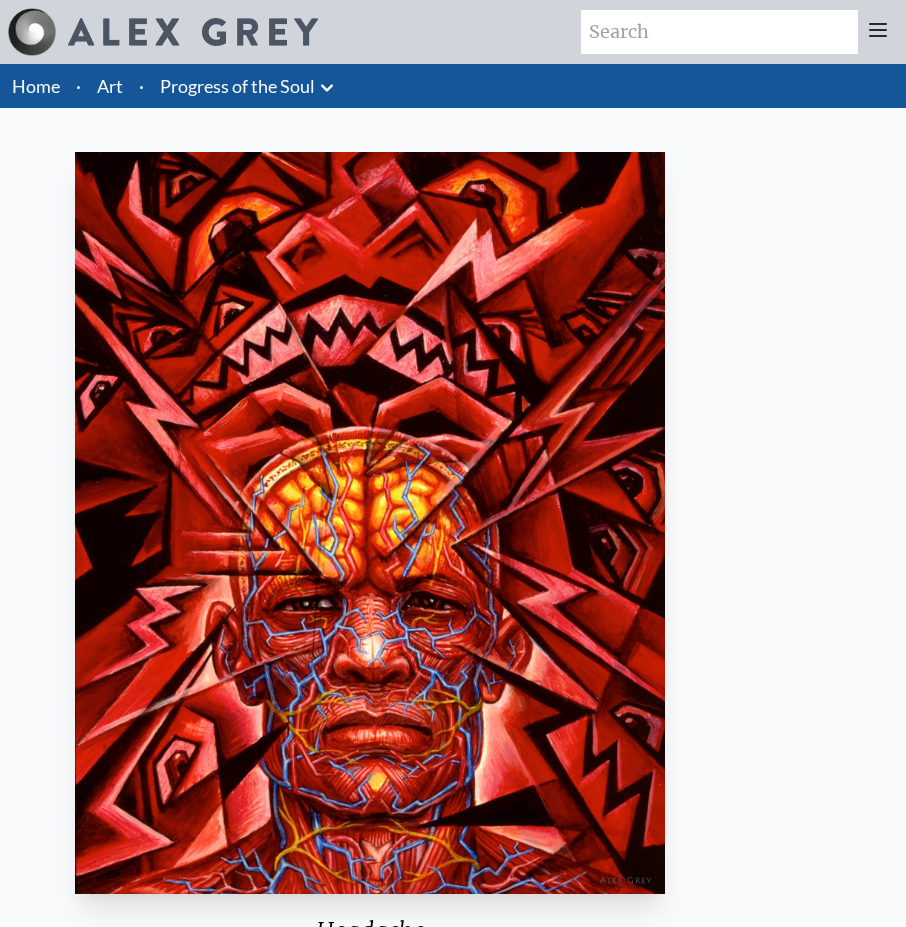 click on "Art
Writings
About" at bounding box center (453, 686) 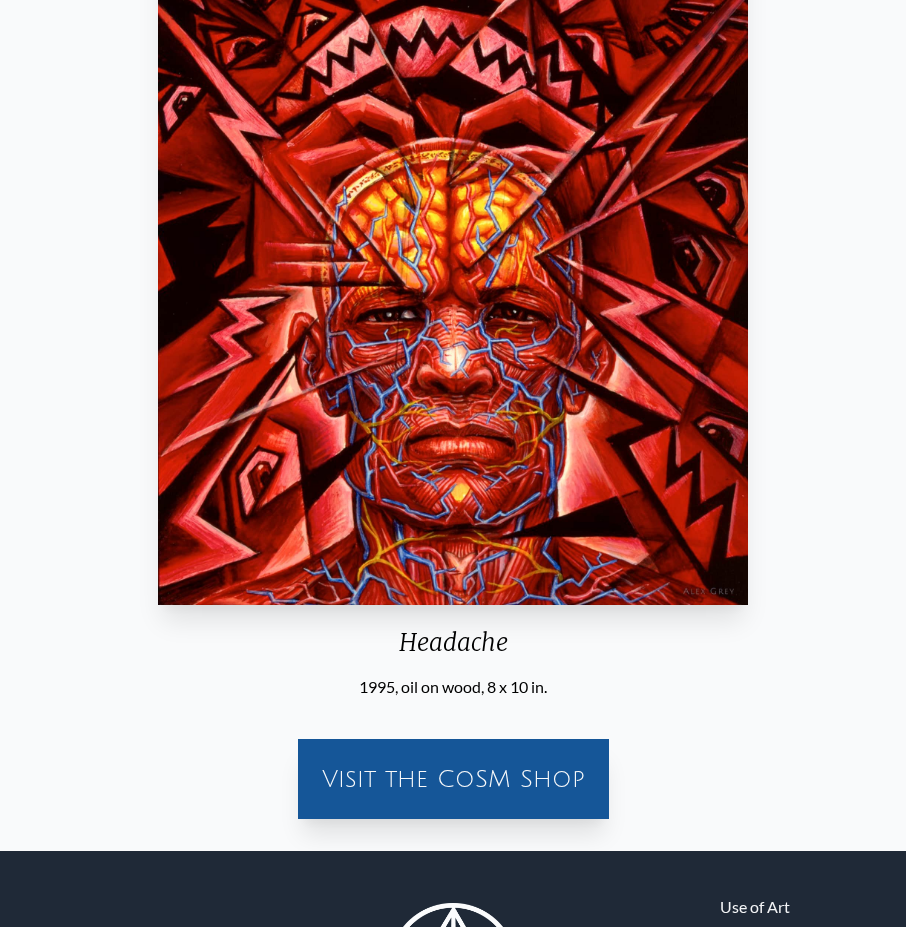 scroll, scrollTop: 45, scrollLeft: 0, axis: vertical 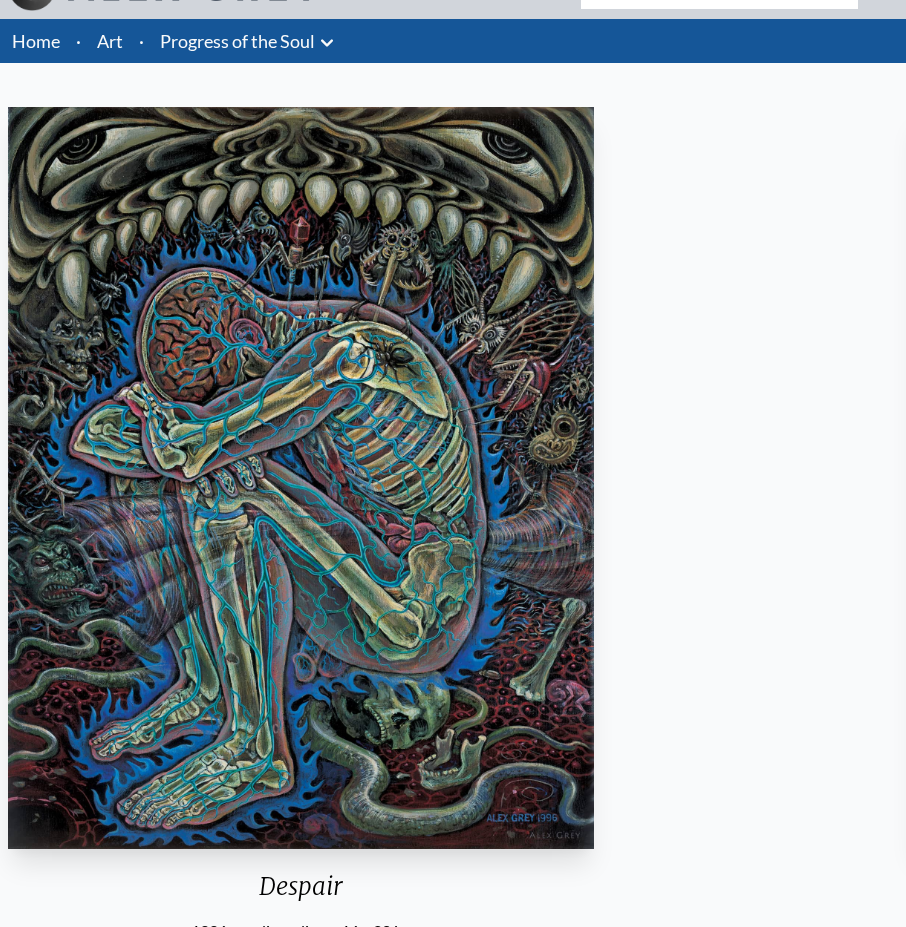 click on "Headache
1995,  oil on wood, 8 x 10 in.
Visit the CoSM Shop" at bounding box center [1207, 589] 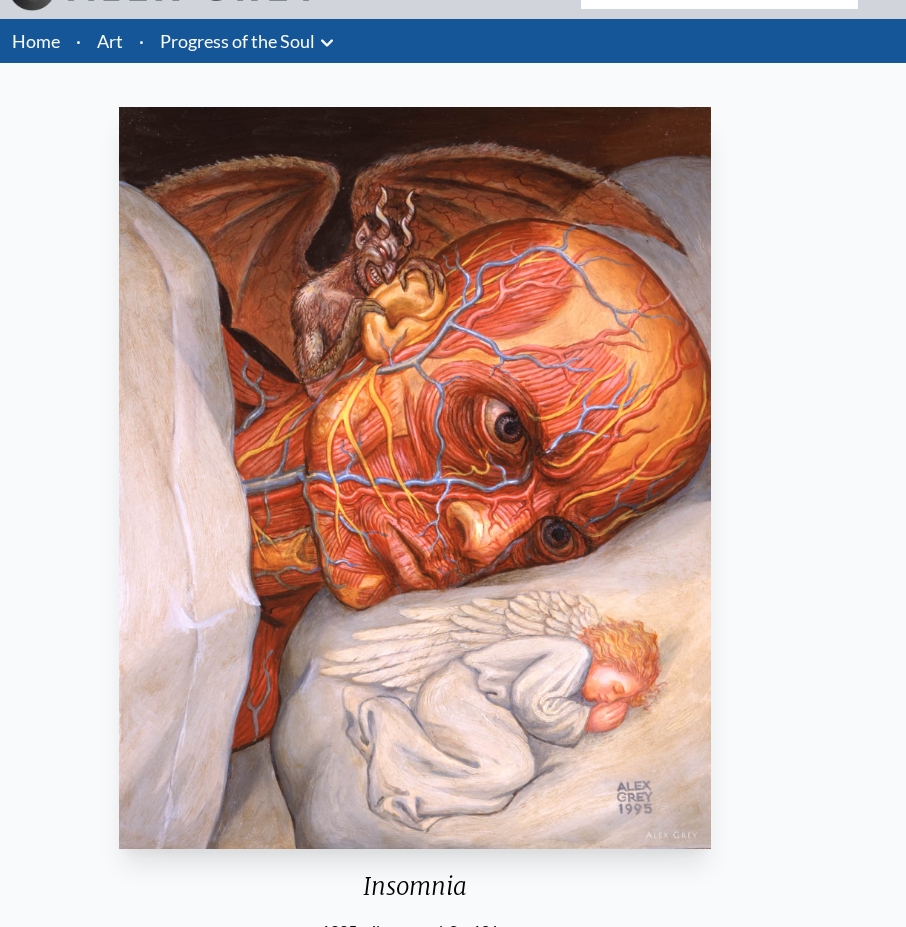 click on "Art
Writings
About" at bounding box center (453, 641) 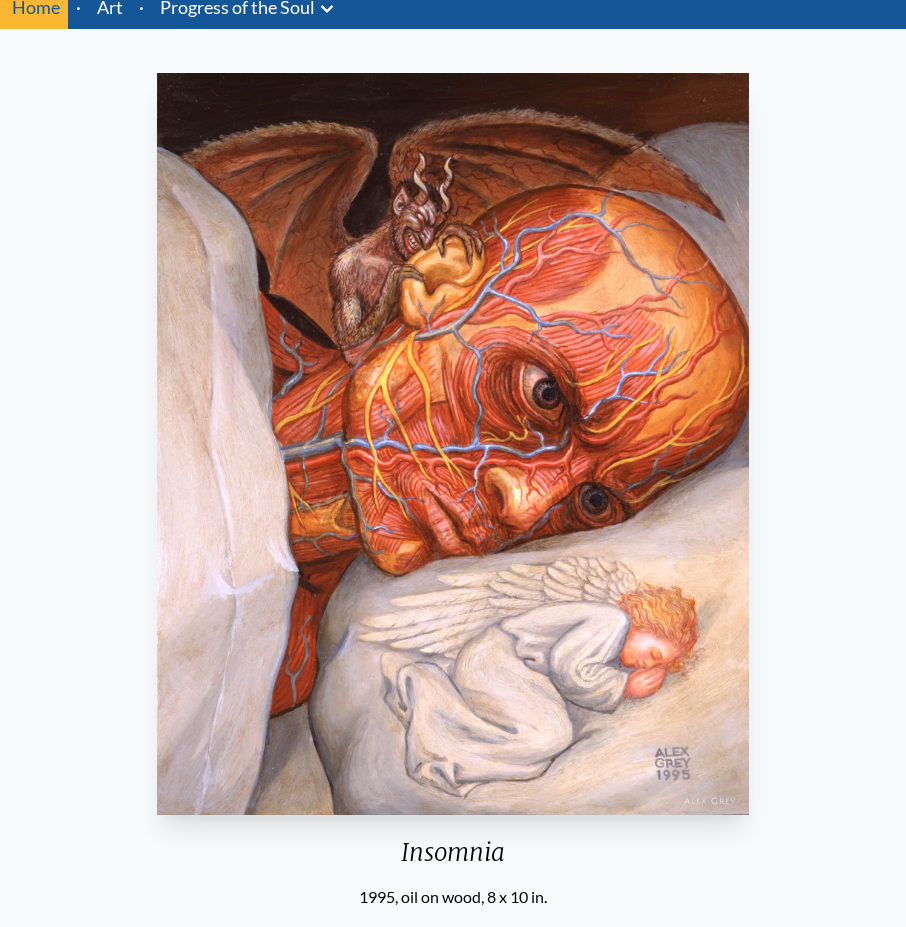 scroll, scrollTop: 45, scrollLeft: 0, axis: vertical 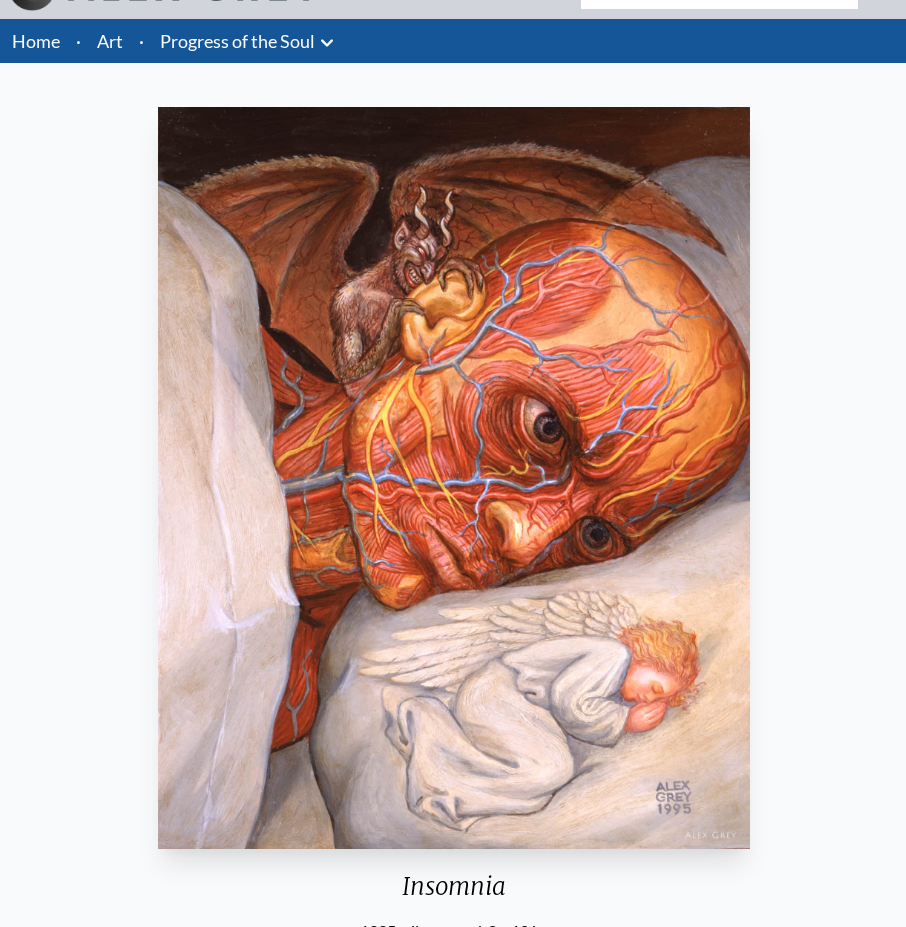 click at bounding box center [454, 478] 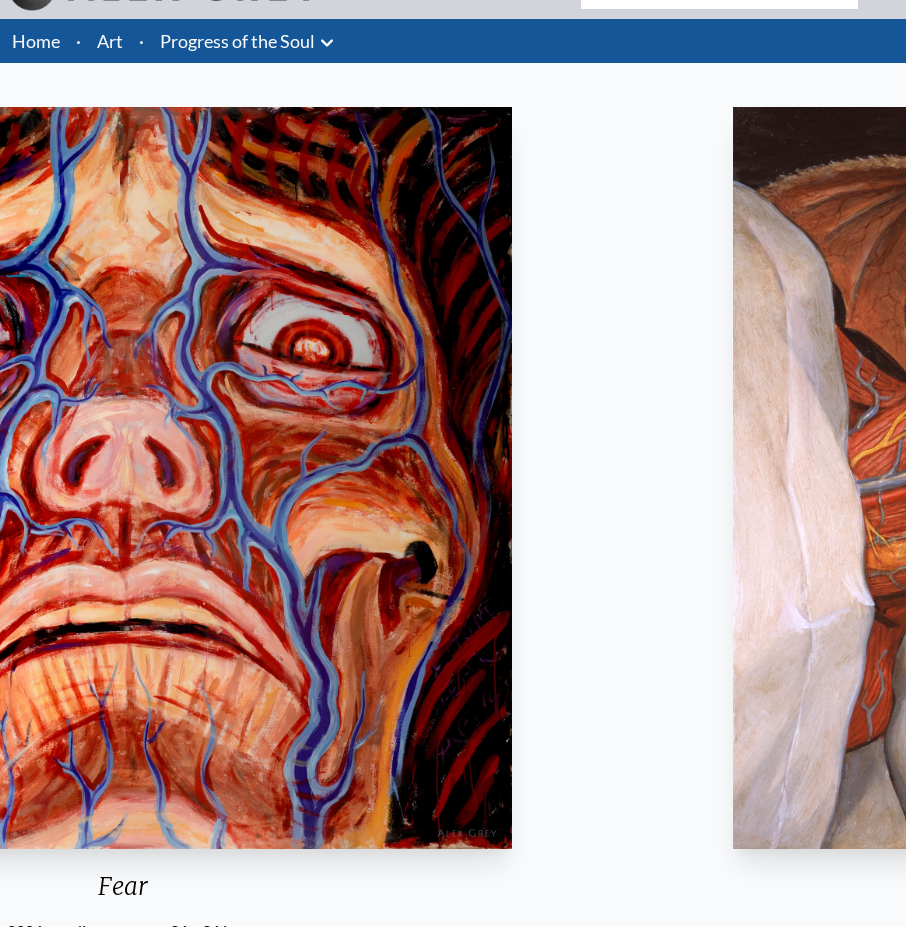 click on "Insomnia
1995,  oil on wood, 8 x 10 in.
Visit the CoSM Shop" at bounding box center [1029, 589] 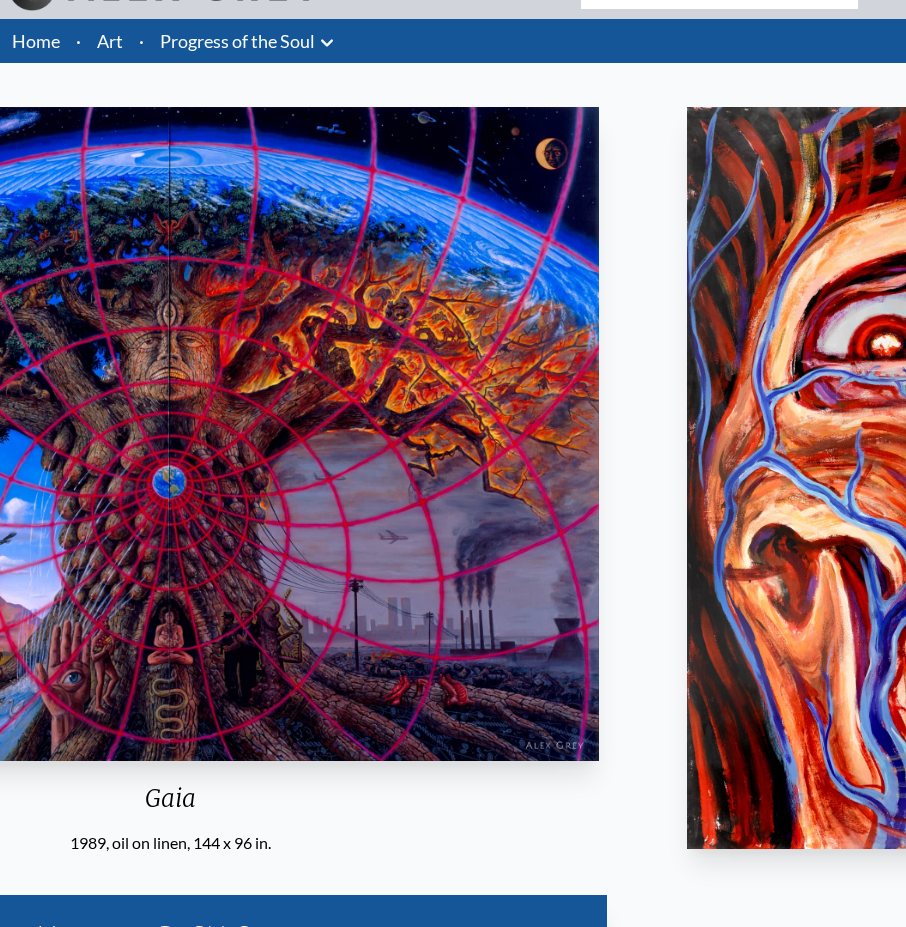 click on "Art
Writings
About" at bounding box center [453, 641] 